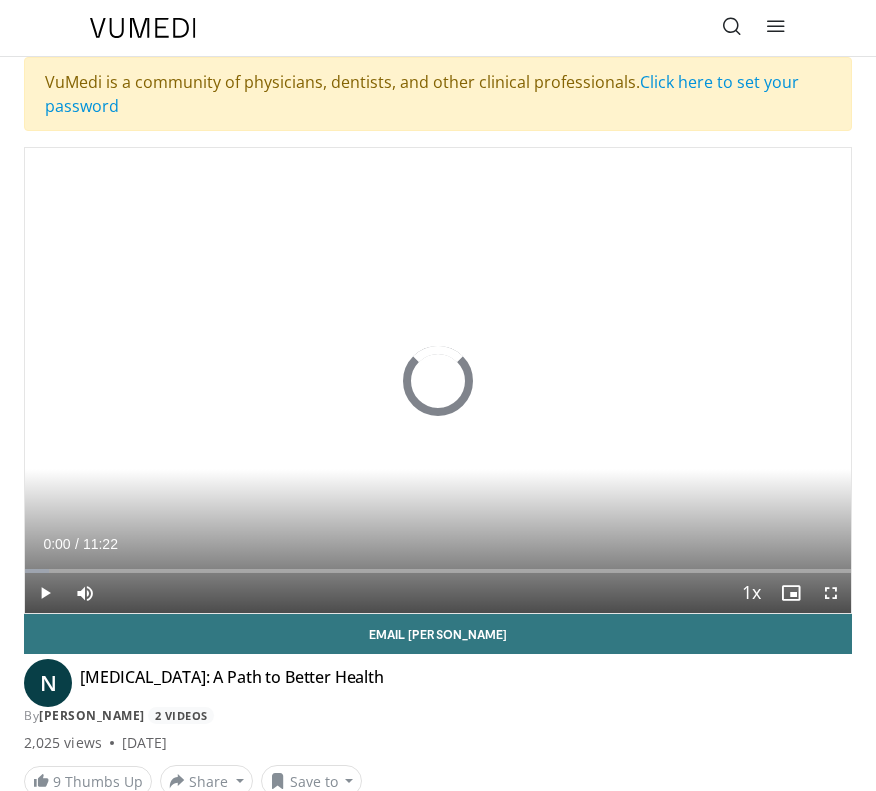scroll, scrollTop: 0, scrollLeft: 0, axis: both 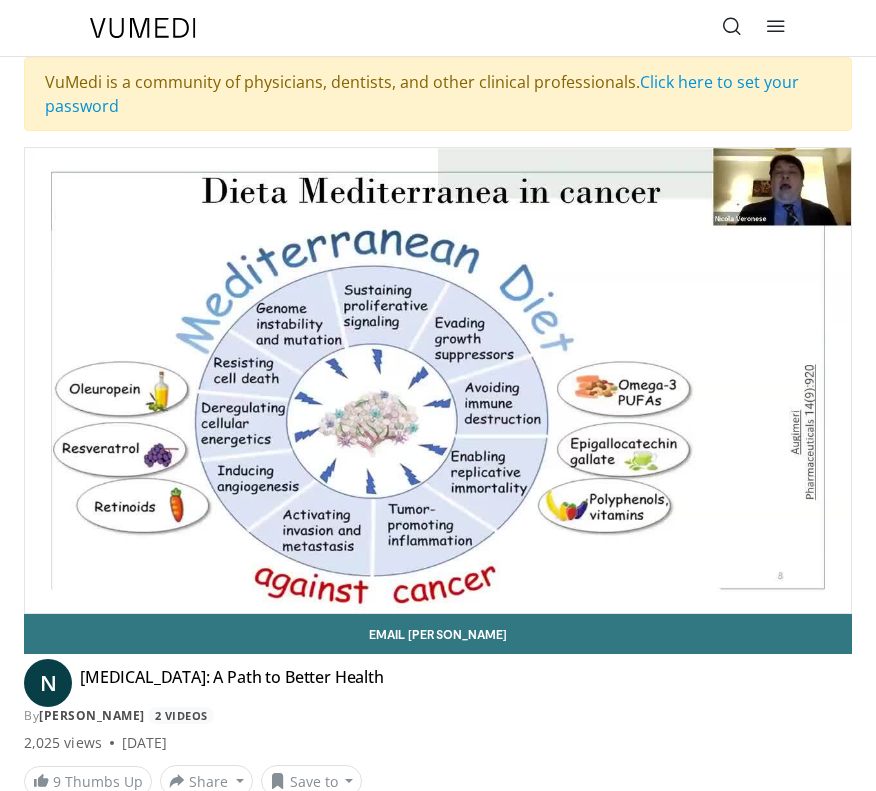 click on "10 seconds
Tap to unmute" at bounding box center [438, 380] 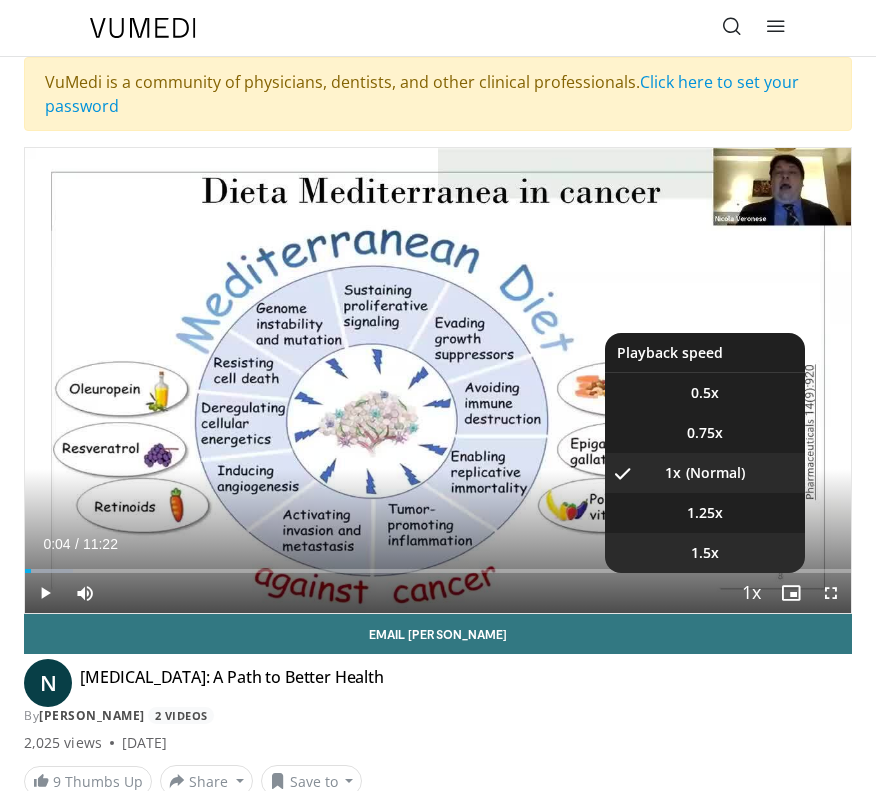 click on "1.5x" at bounding box center [705, 553] 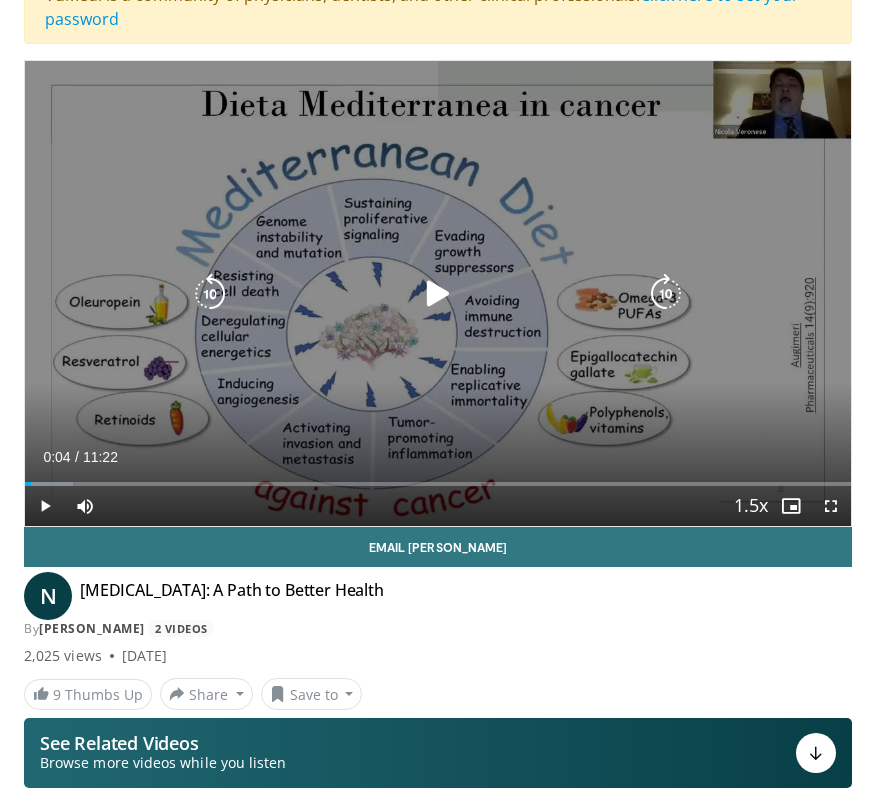 scroll, scrollTop: 80, scrollLeft: 0, axis: vertical 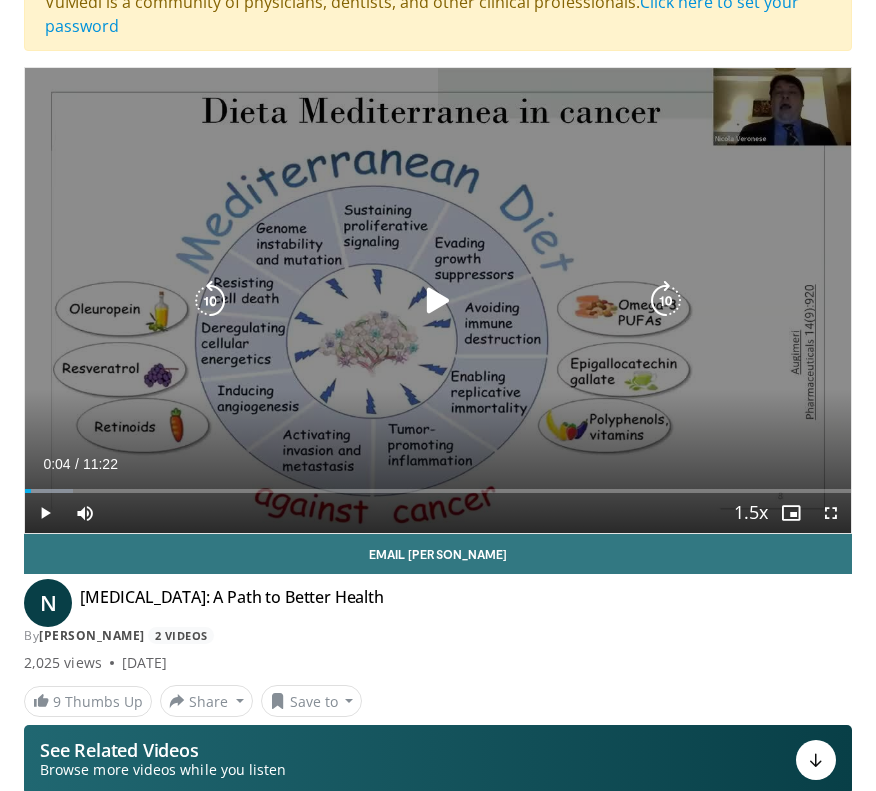 click at bounding box center (438, 301) 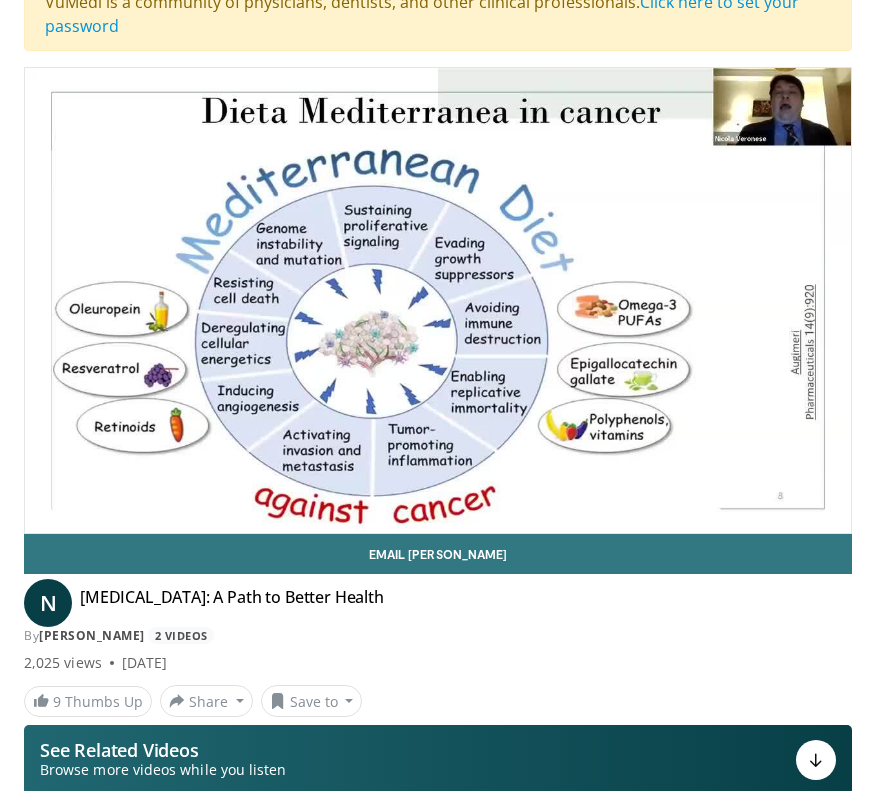 type 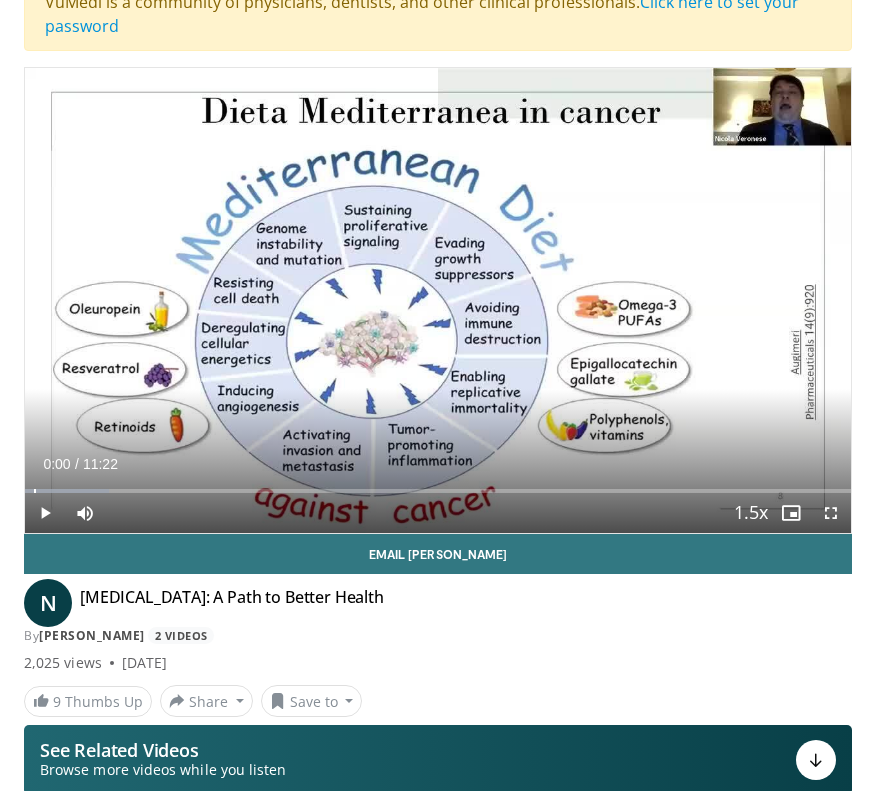drag, startPoint x: 40, startPoint y: 488, endPoint x: -4, endPoint y: 489, distance: 44.011364 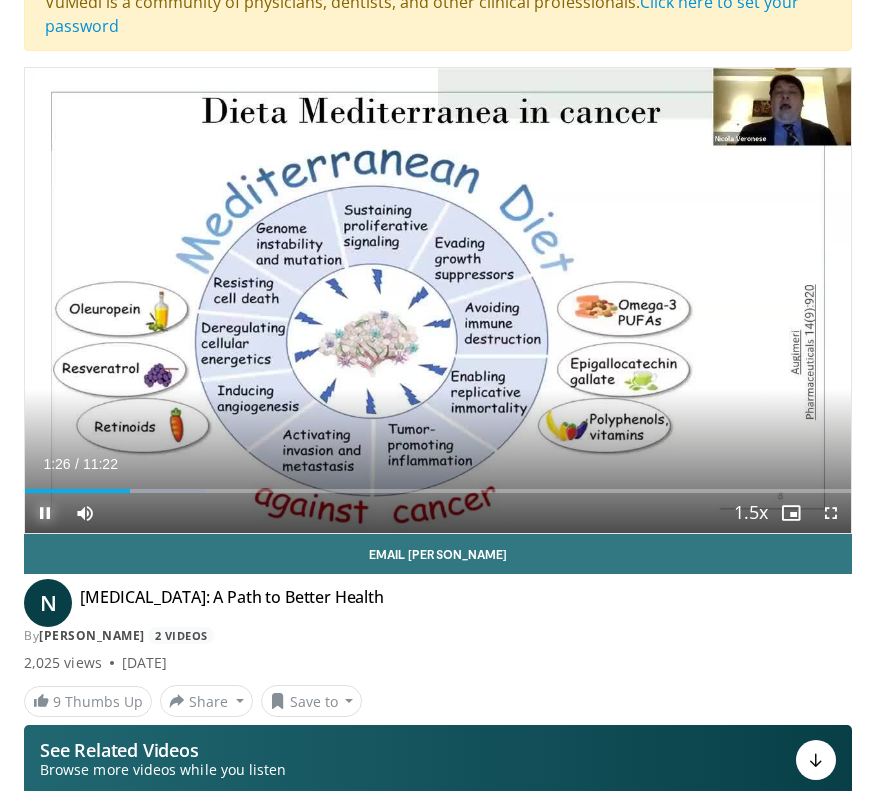 click at bounding box center [45, 513] 